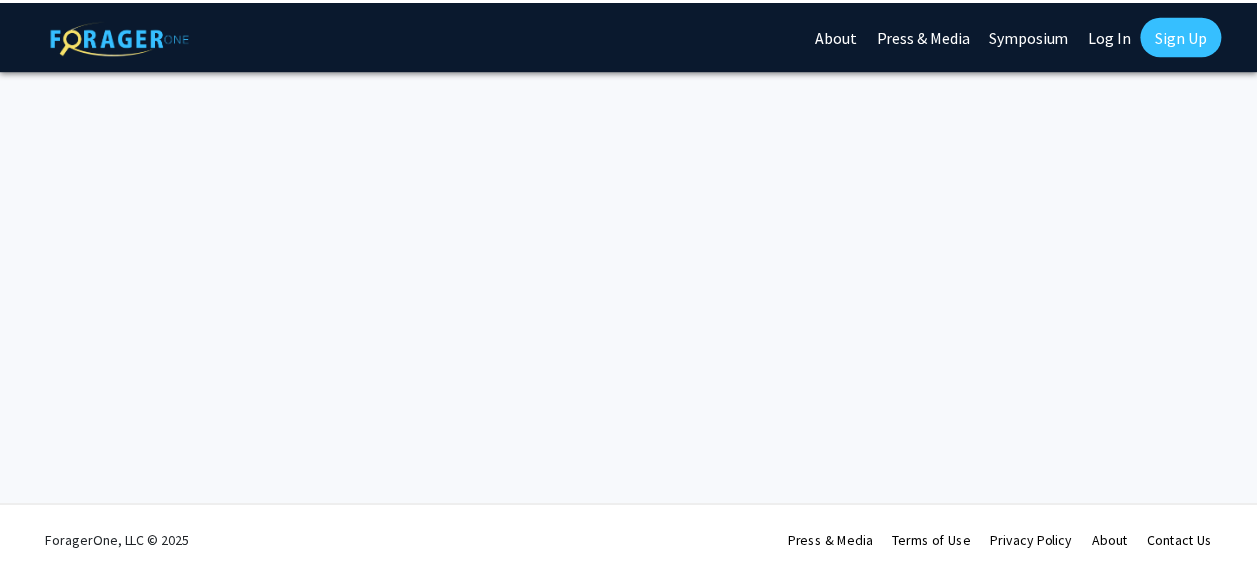 scroll, scrollTop: 0, scrollLeft: 0, axis: both 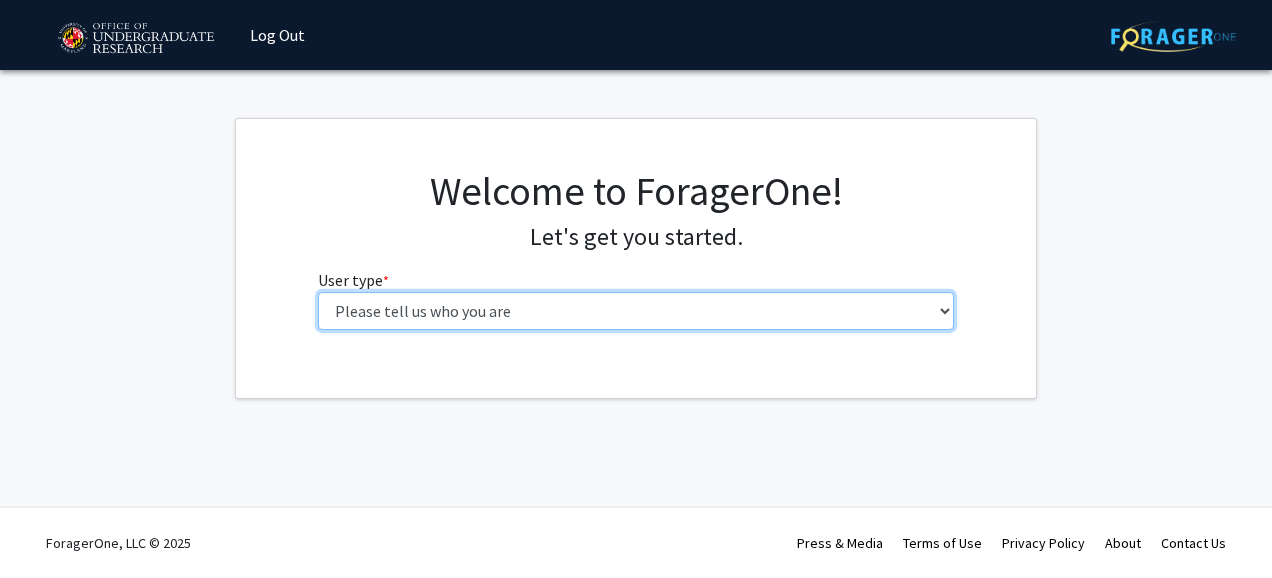 click on "Please tell us who you are  Undergraduate Student   Master's Student   Doctoral Candidate (PhD, MD, DMD, PharmD, etc.)   Postdoctoral Researcher / Research Staff / Medical Resident / Medical Fellow   Faculty   Administrative Staff" at bounding box center (636, 311) 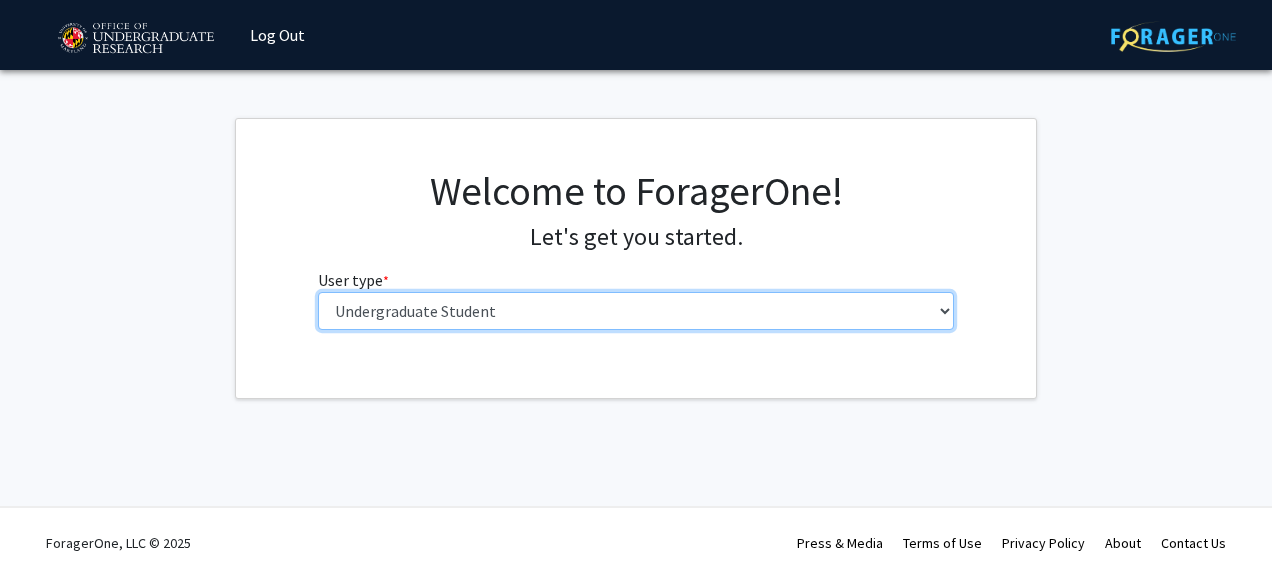 click on "Please tell us who you are  Undergraduate Student   Master's Student   Doctoral Candidate (PhD, MD, DMD, PharmD, etc.)   Postdoctoral Researcher / Research Staff / Medical Resident / Medical Fellow   Faculty   Administrative Staff" at bounding box center (636, 311) 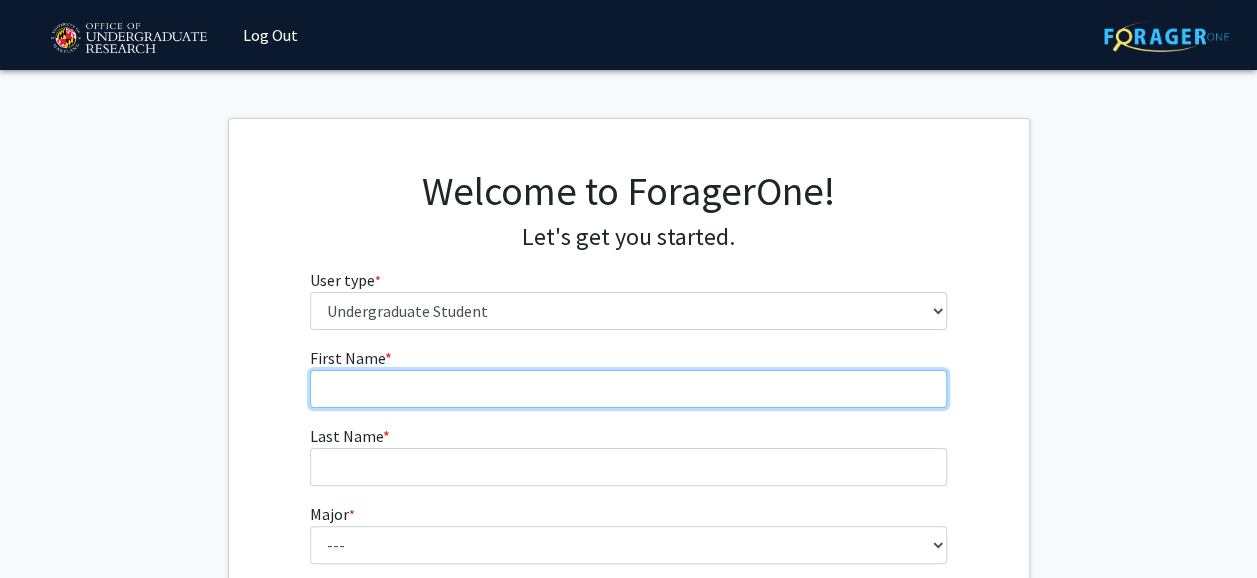 click on "First Name * required" at bounding box center [628, 389] 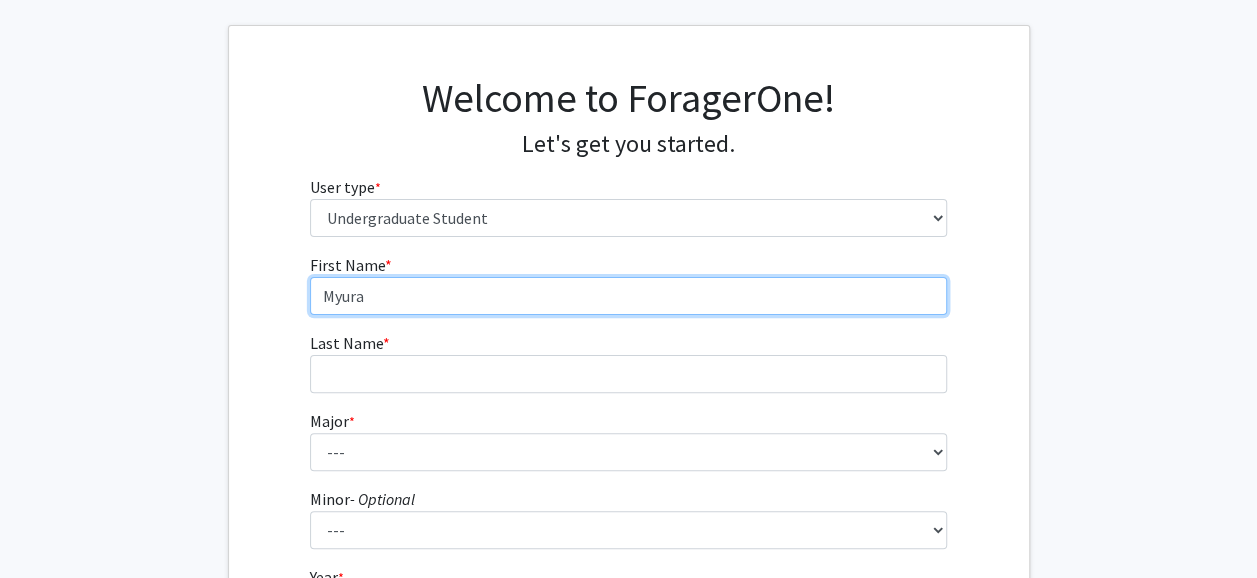 scroll, scrollTop: 94, scrollLeft: 0, axis: vertical 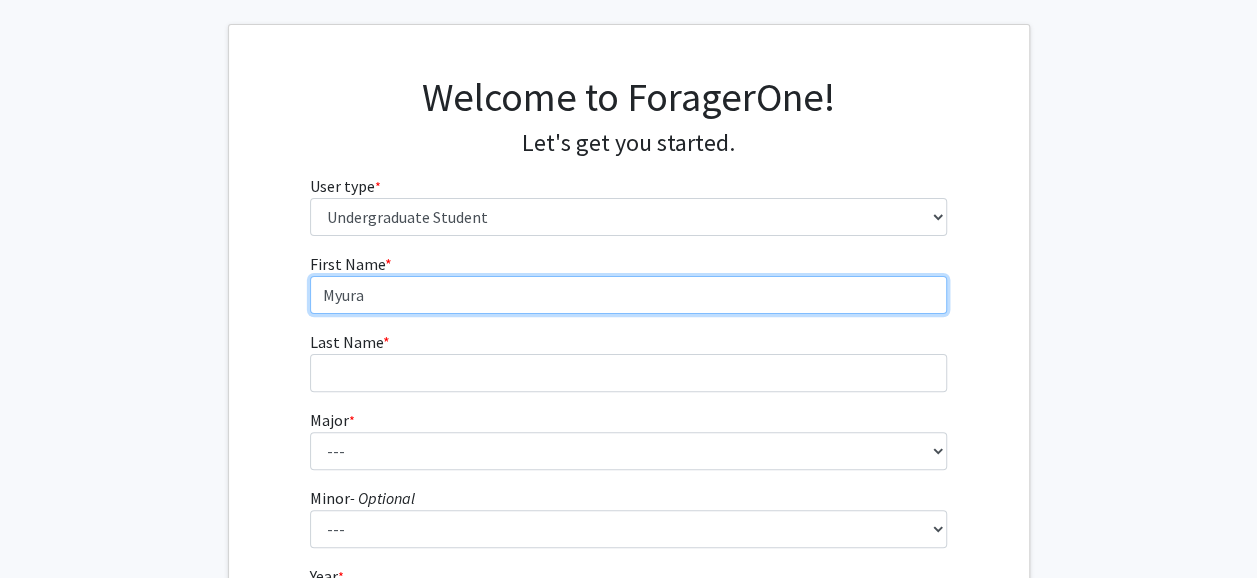 type on "Myura" 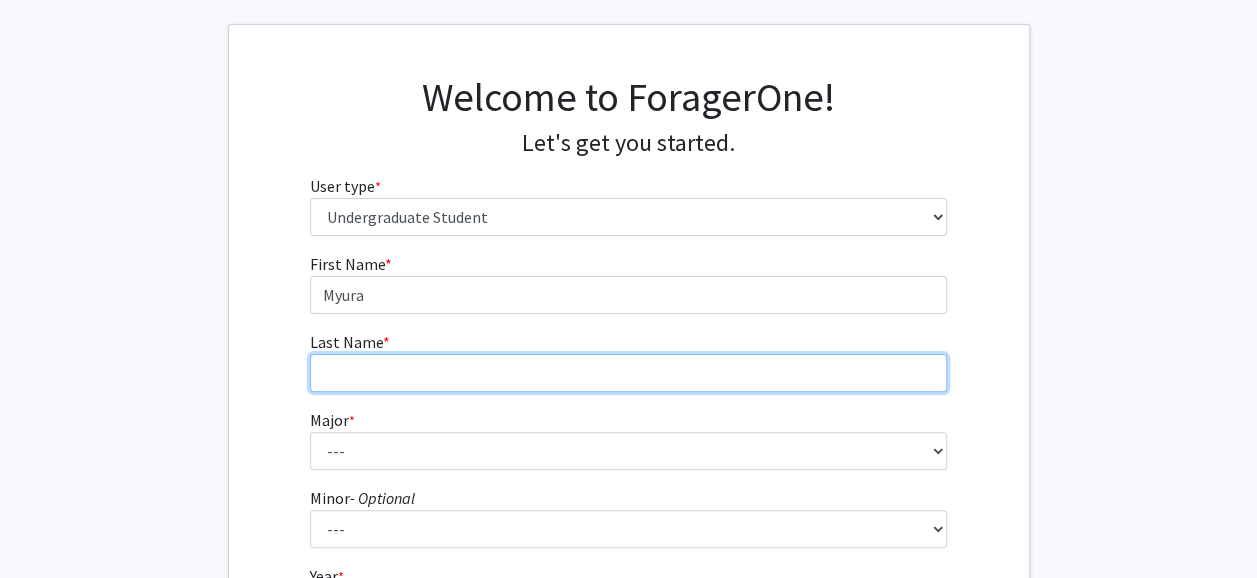click on "Last Name * required" at bounding box center [628, 373] 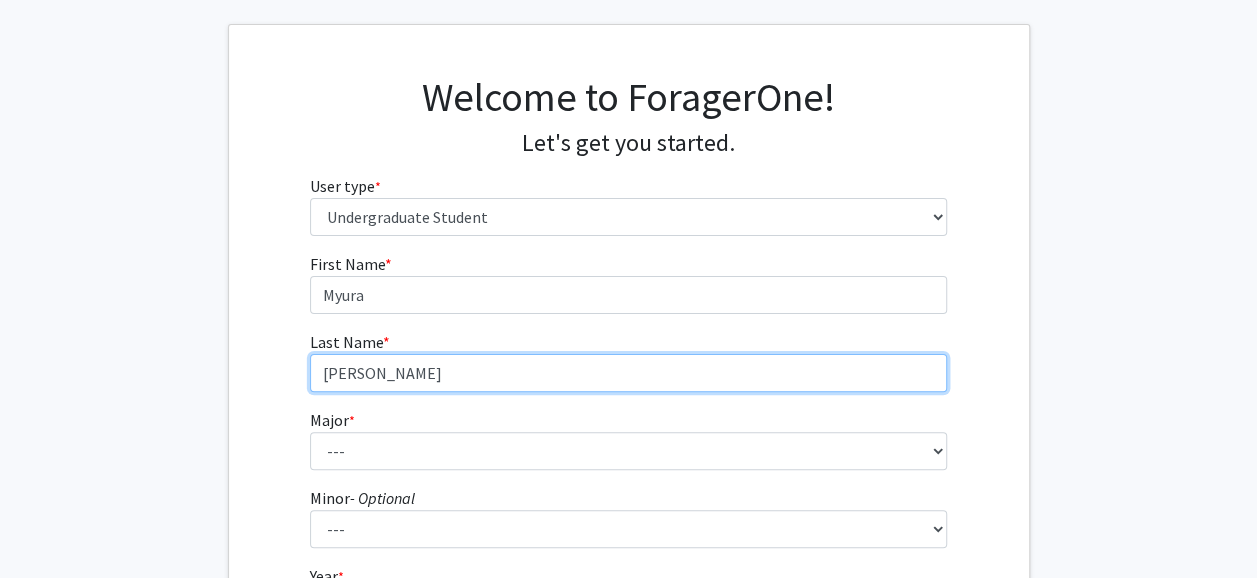 type on "[PERSON_NAME]" 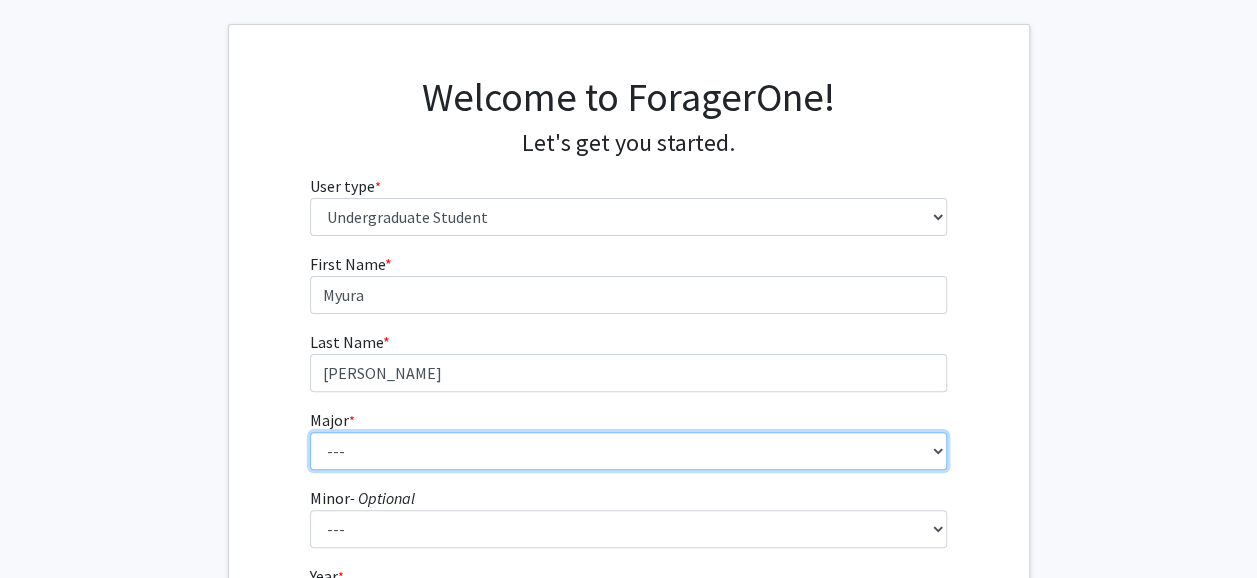 click on "---  Accounting   Aerospace Engineering   African American and Africana Studies   Agricultural and Resource Economics   Agricultural Science and Technology   American Studies   Animal Sciences   Anthropology   Arabic Studies   Architecture   Art History   Astronomy   Atmospheric and Oceanic Science   Biochemistry   Biocomputational Engineering   Bioengineering   Biological Sciences   Central European, Russian and Eurasian Studies   Chemical Engineering   Chemistry   Chinese   Cinema and Media Studies   Cinema and Media Studies   Civil Engineering   Classical Languages and Literatures   Communication   Computer Engineering   Computer Science   Criminology and Criminal Justice   Cyber-Physical Systems Engineering   Dance   Early Childhood/Early Childhood Special Education   Economics   Electrical Engineering   Elementary Education   Elementary/Middle Special Education   English Language and Literature   Environmental Science and Policy   Environmental Science and Technology   Family Science   Finance   Geology" at bounding box center [628, 451] 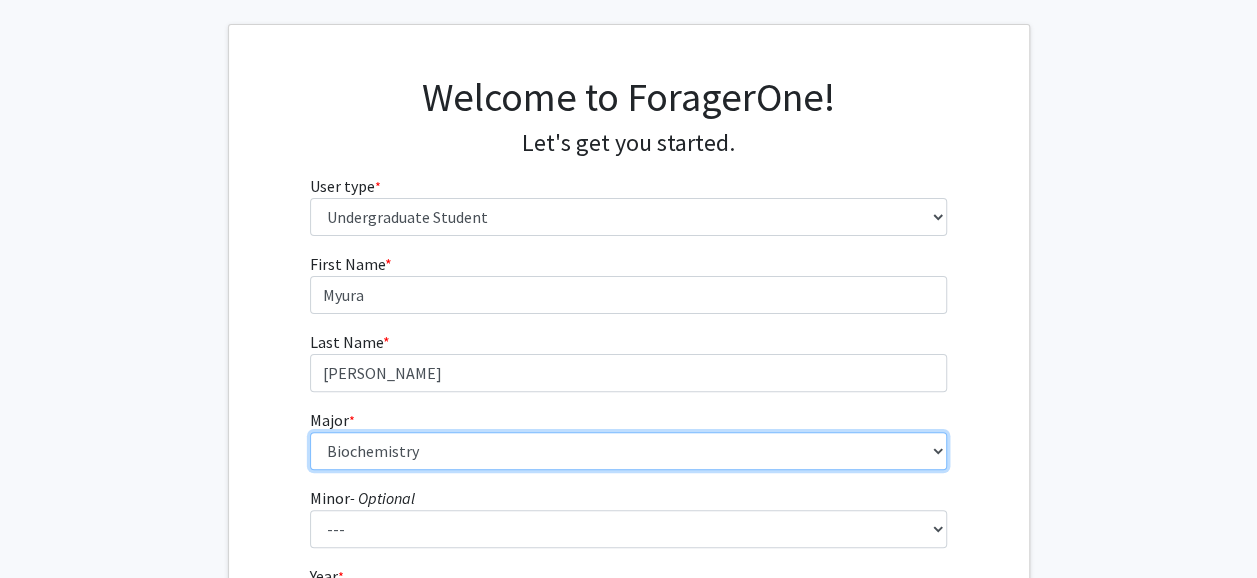 click on "---  Accounting   Aerospace Engineering   African American and Africana Studies   Agricultural and Resource Economics   Agricultural Science and Technology   American Studies   Animal Sciences   Anthropology   Arabic Studies   Architecture   Art History   Astronomy   Atmospheric and Oceanic Science   Biochemistry   Biocomputational Engineering   Bioengineering   Biological Sciences   Central European, Russian and Eurasian Studies   Chemical Engineering   Chemistry   Chinese   Cinema and Media Studies   Cinema and Media Studies   Civil Engineering   Classical Languages and Literatures   Communication   Computer Engineering   Computer Science   Criminology and Criminal Justice   Cyber-Physical Systems Engineering   Dance   Early Childhood/Early Childhood Special Education   Economics   Electrical Engineering   Elementary Education   Elementary/Middle Special Education   English Language and Literature   Environmental Science and Policy   Environmental Science and Technology   Family Science   Finance   Geology" at bounding box center [628, 451] 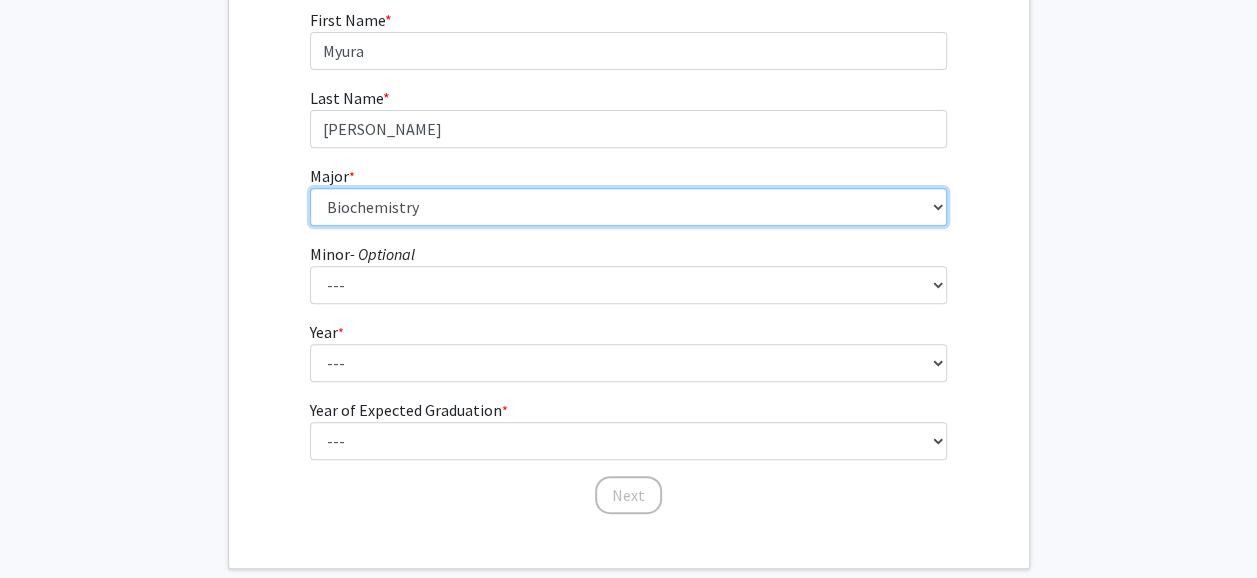 scroll, scrollTop: 344, scrollLeft: 0, axis: vertical 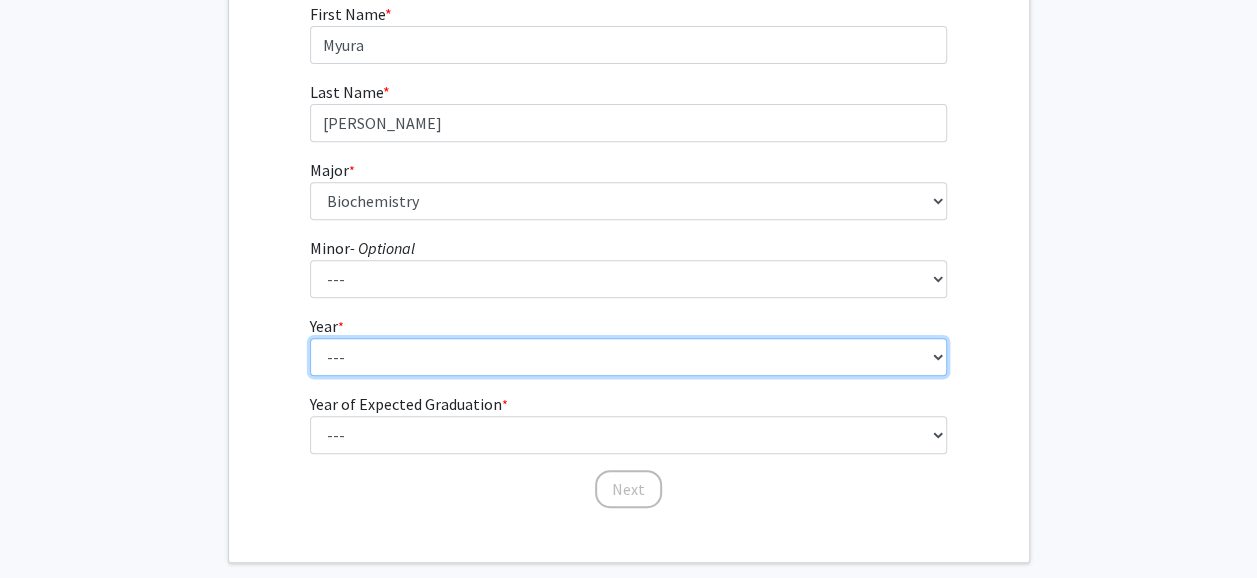 click on "---  First-year   Sophomore   Junior   Senior   Postbaccalaureate Certificate" at bounding box center [628, 357] 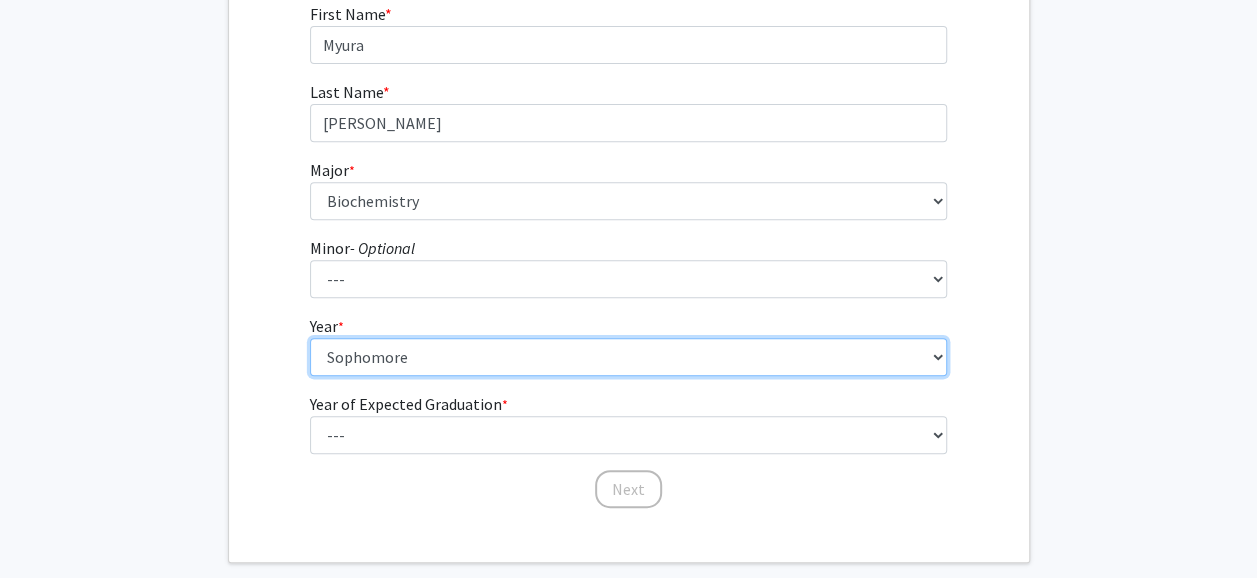 click on "---  First-year   Sophomore   Junior   Senior   Postbaccalaureate Certificate" at bounding box center (628, 357) 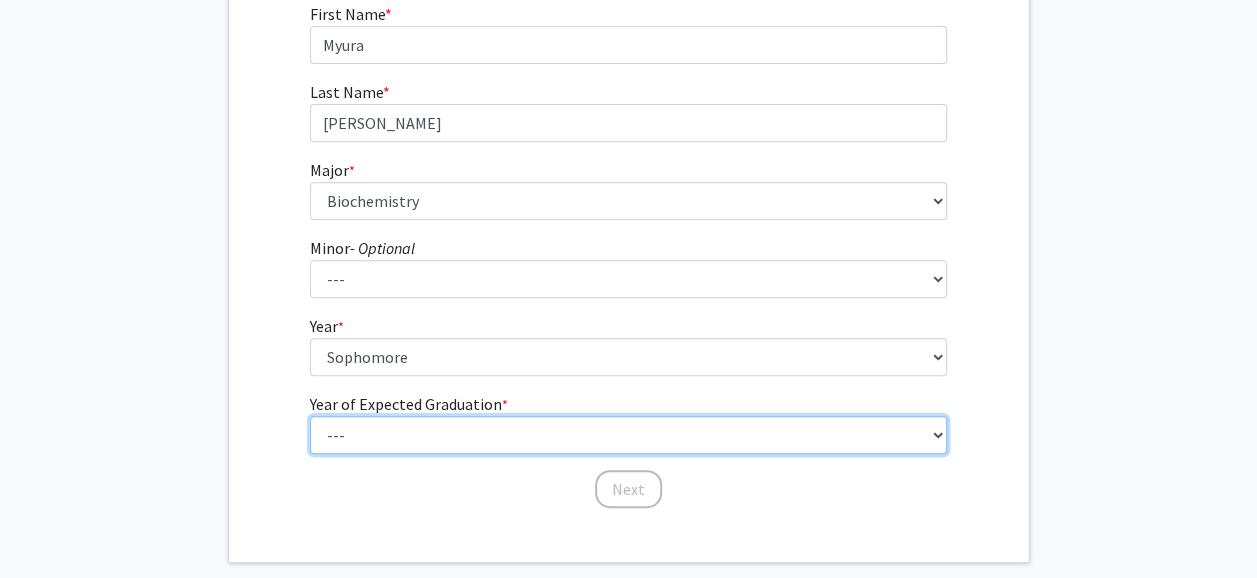 click on "---  2025   2026   2027   2028   2029   2030   2031   2032   2033   2034" at bounding box center [628, 435] 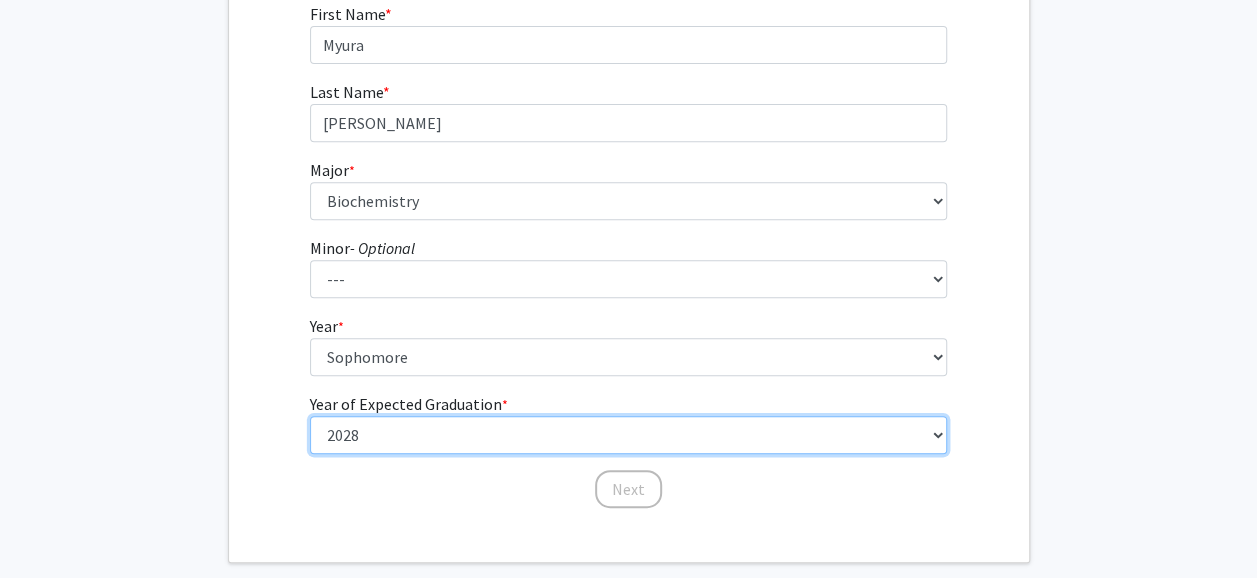 click on "---  2025   2026   2027   2028   2029   2030   2031   2032   2033   2034" at bounding box center (628, 435) 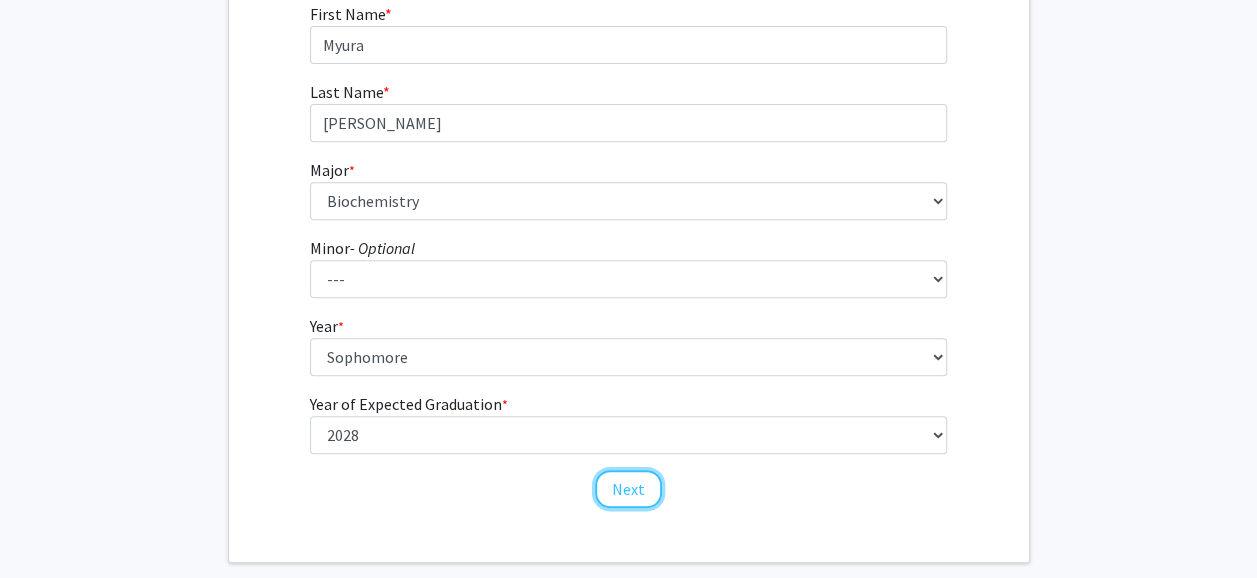 click on "Next" 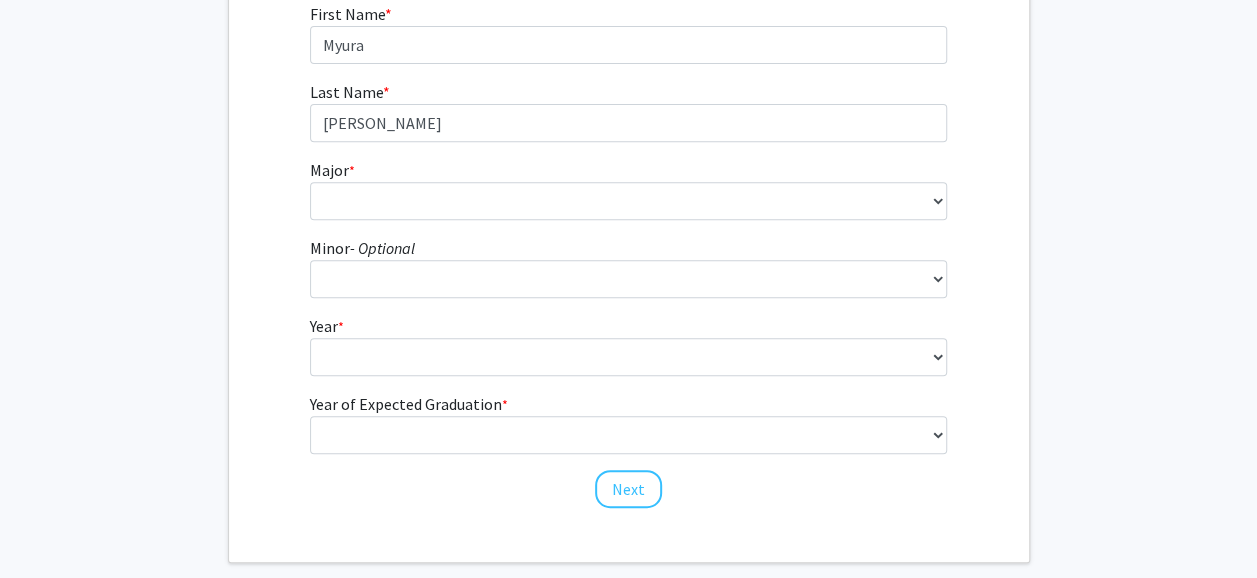 scroll, scrollTop: 54, scrollLeft: 0, axis: vertical 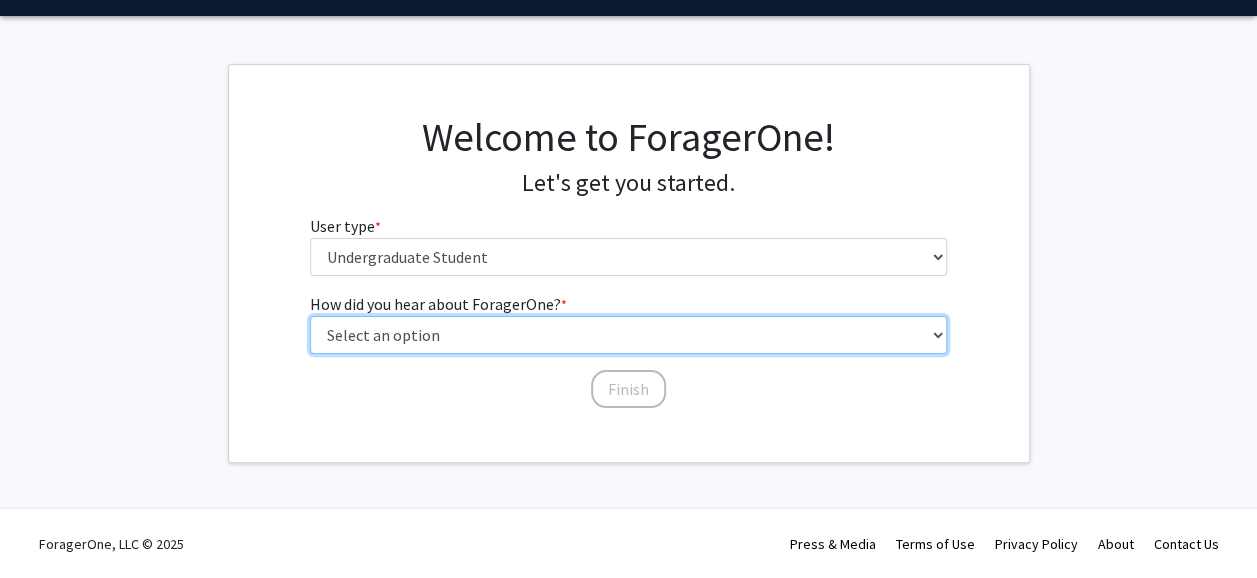 click on "Select an option  Peer/student recommendation   Faculty/staff recommendation   University website   University email or newsletter   Other" at bounding box center (628, 335) 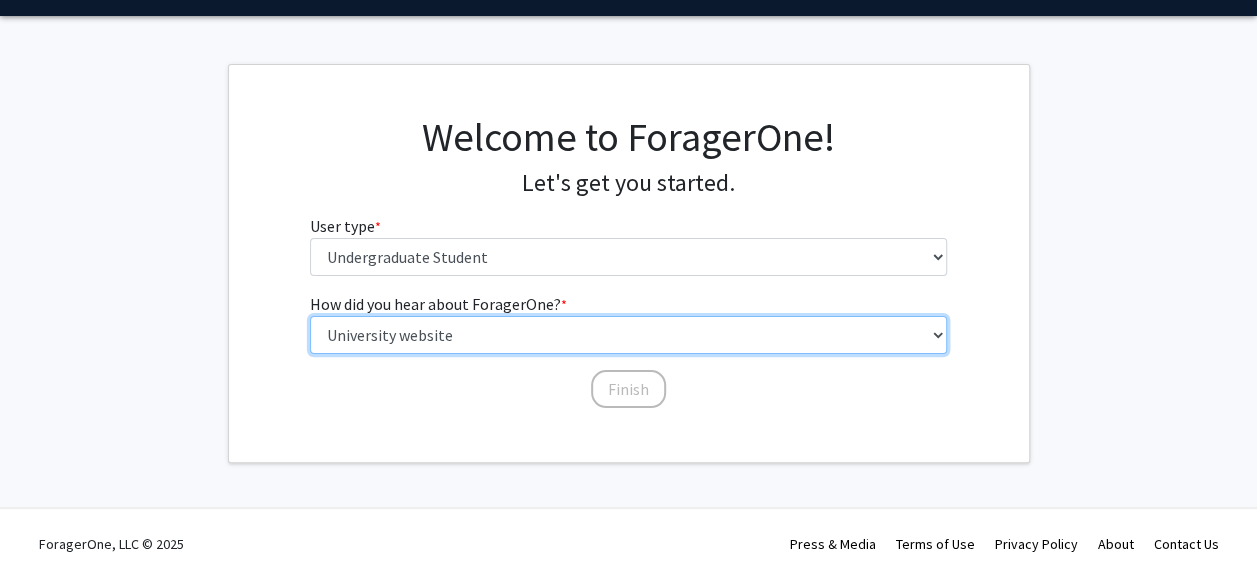 click on "Select an option  Peer/student recommendation   Faculty/staff recommendation   University website   University email or newsletter   Other" at bounding box center (628, 335) 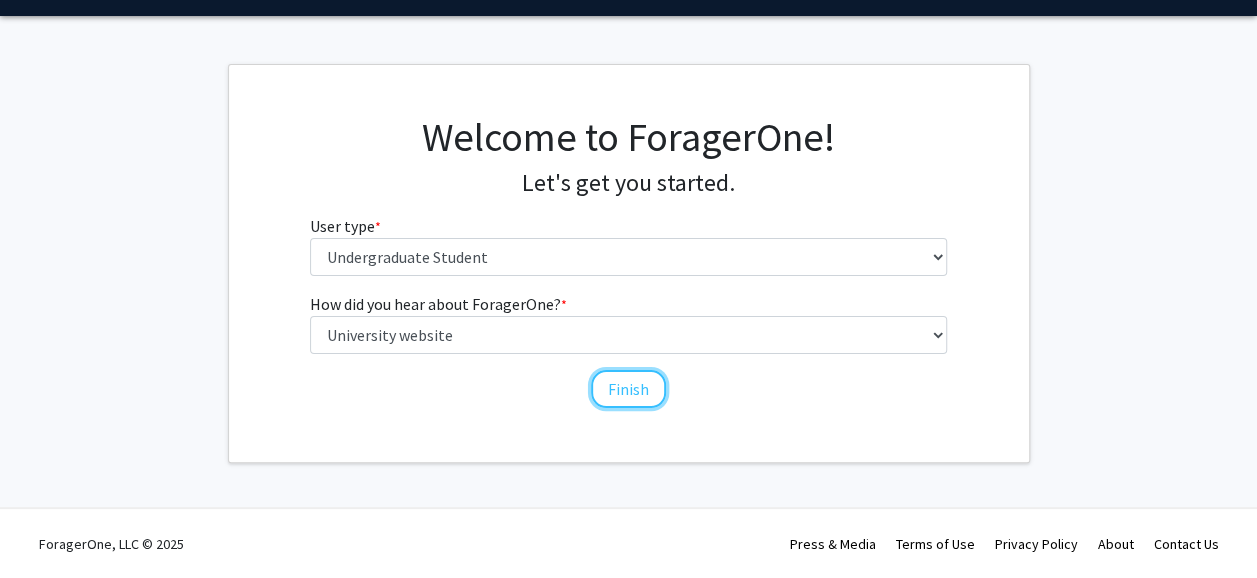 click on "Finish" 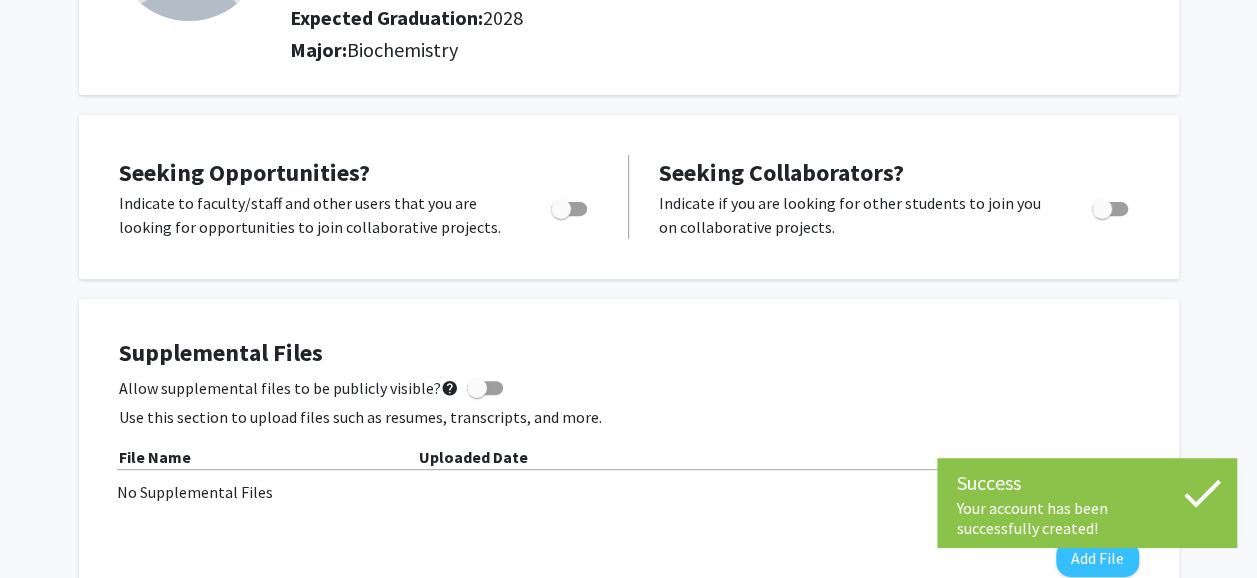 scroll, scrollTop: 262, scrollLeft: 0, axis: vertical 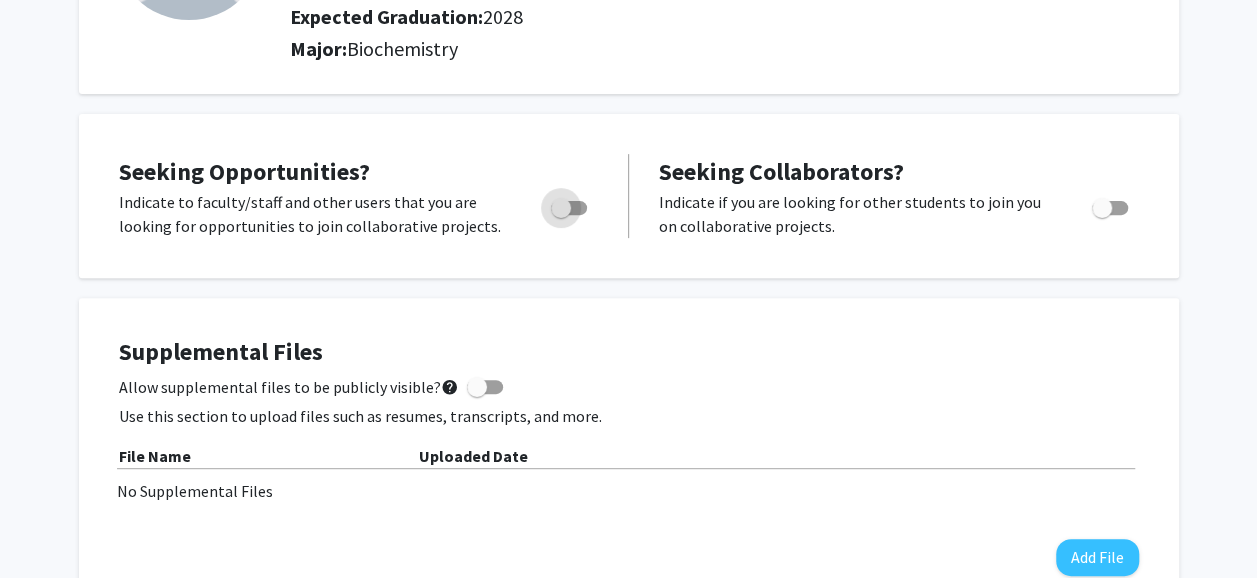 click at bounding box center [561, 208] 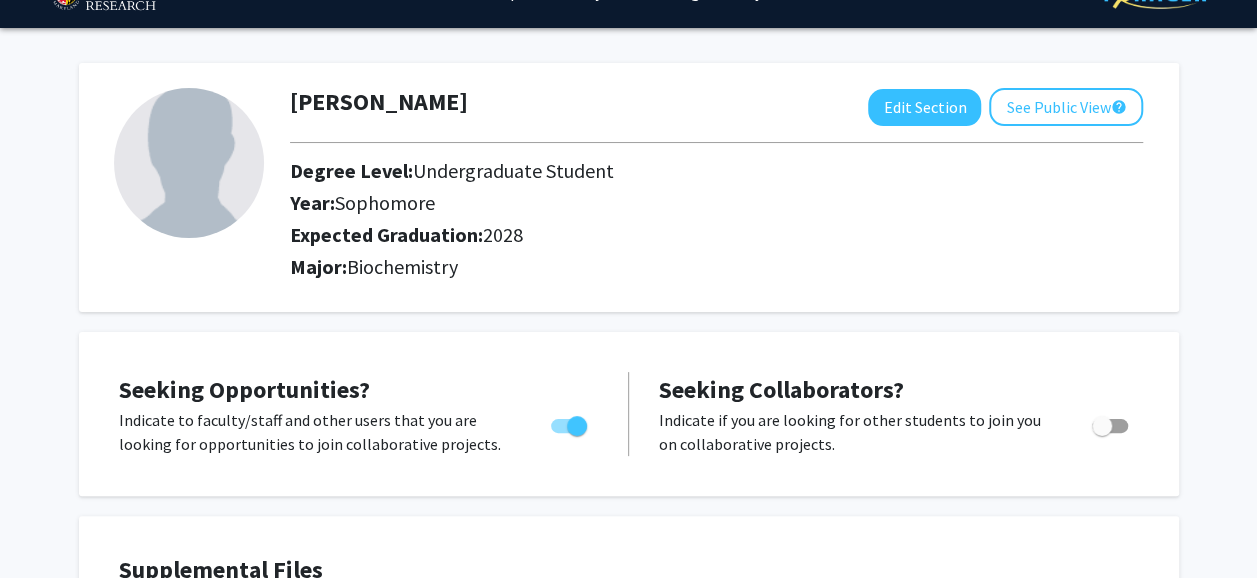 scroll, scrollTop: 0, scrollLeft: 0, axis: both 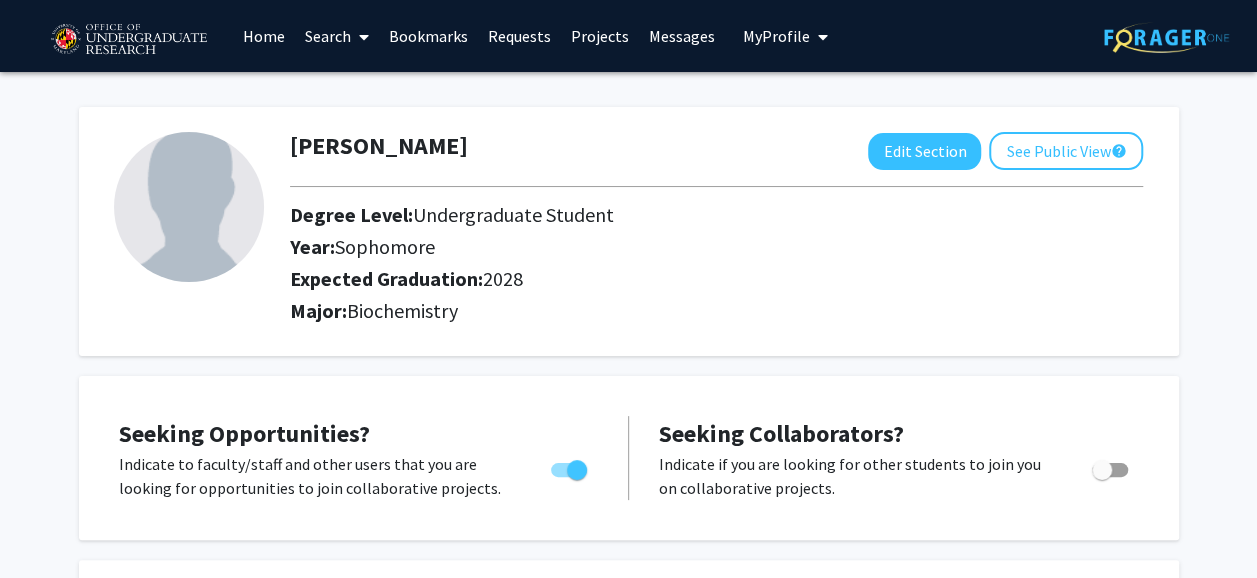 click at bounding box center [364, 37] 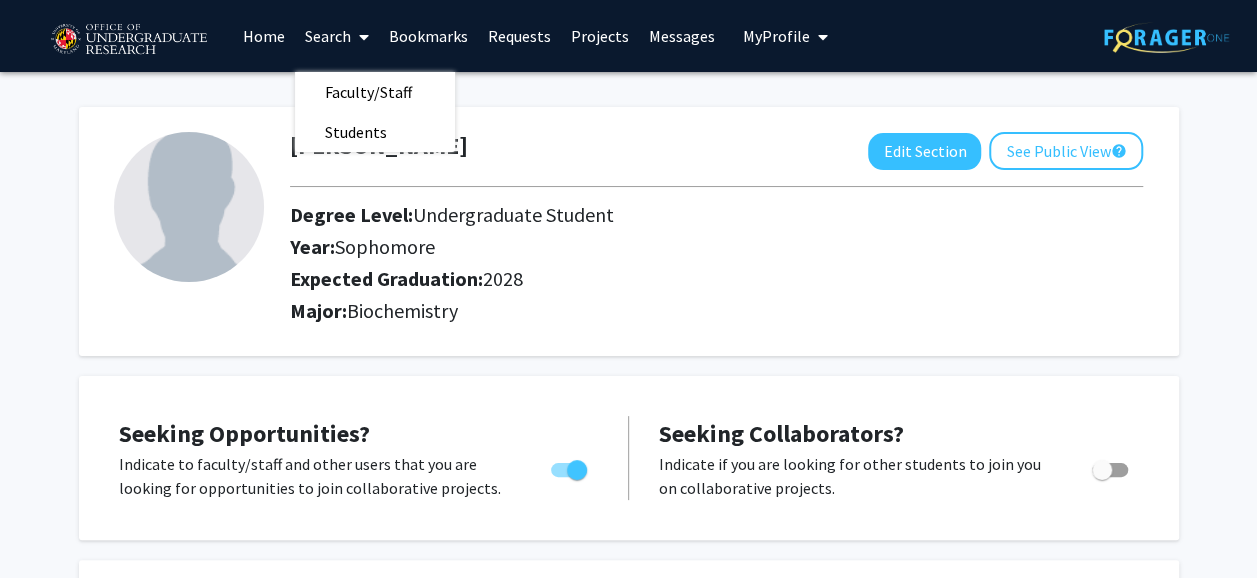 click on "Faculty/Staff" at bounding box center [368, 92] 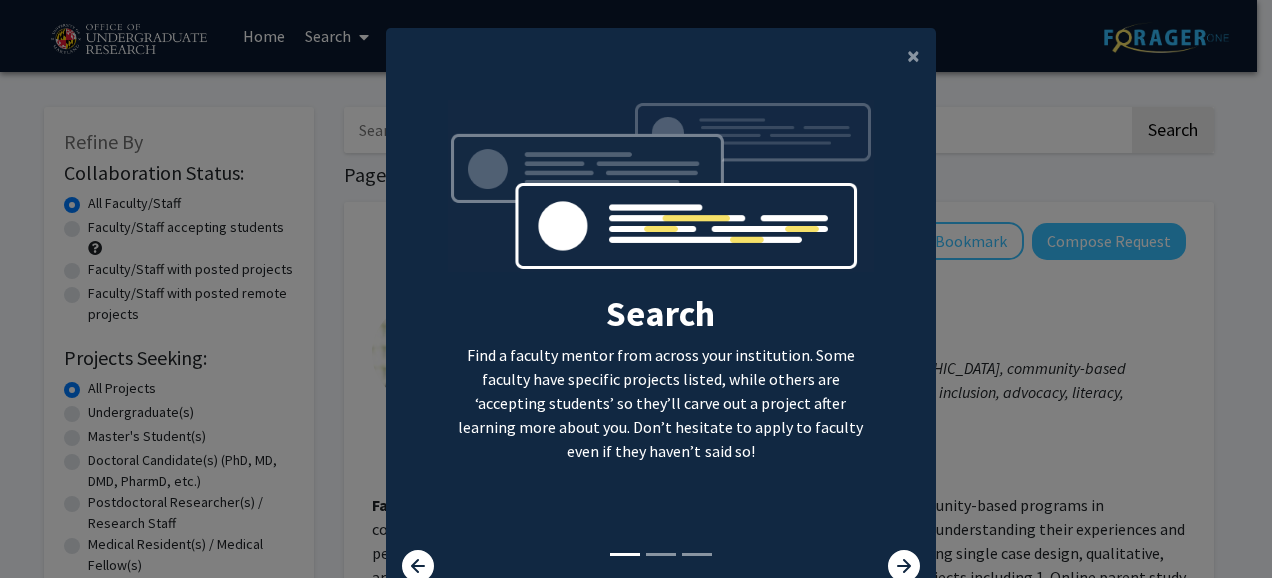 click 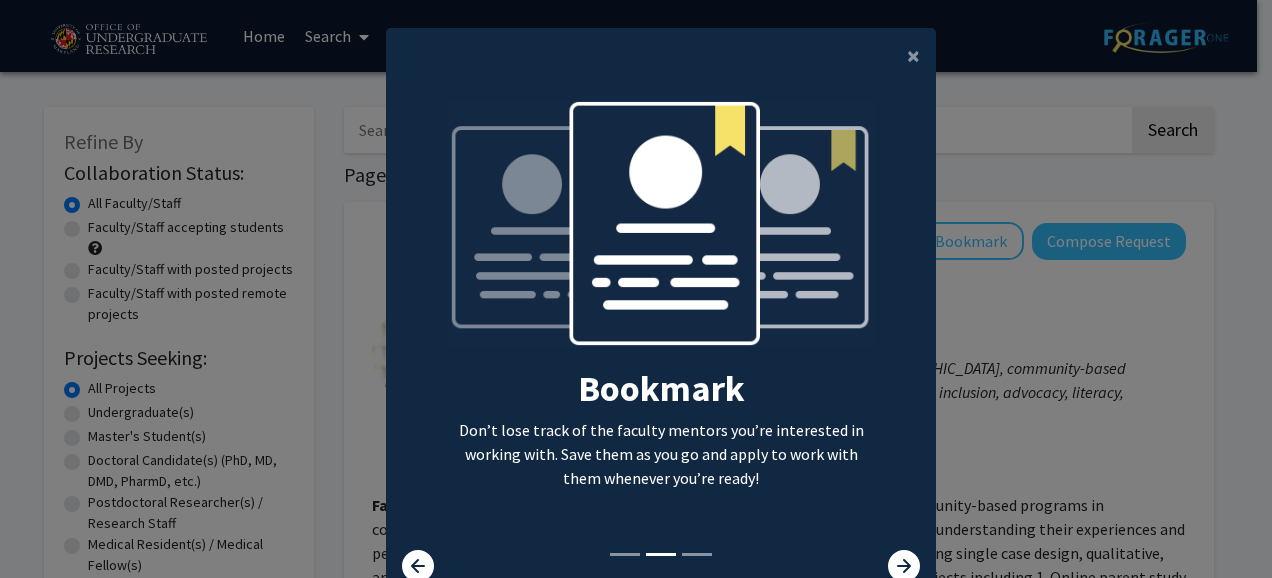 click 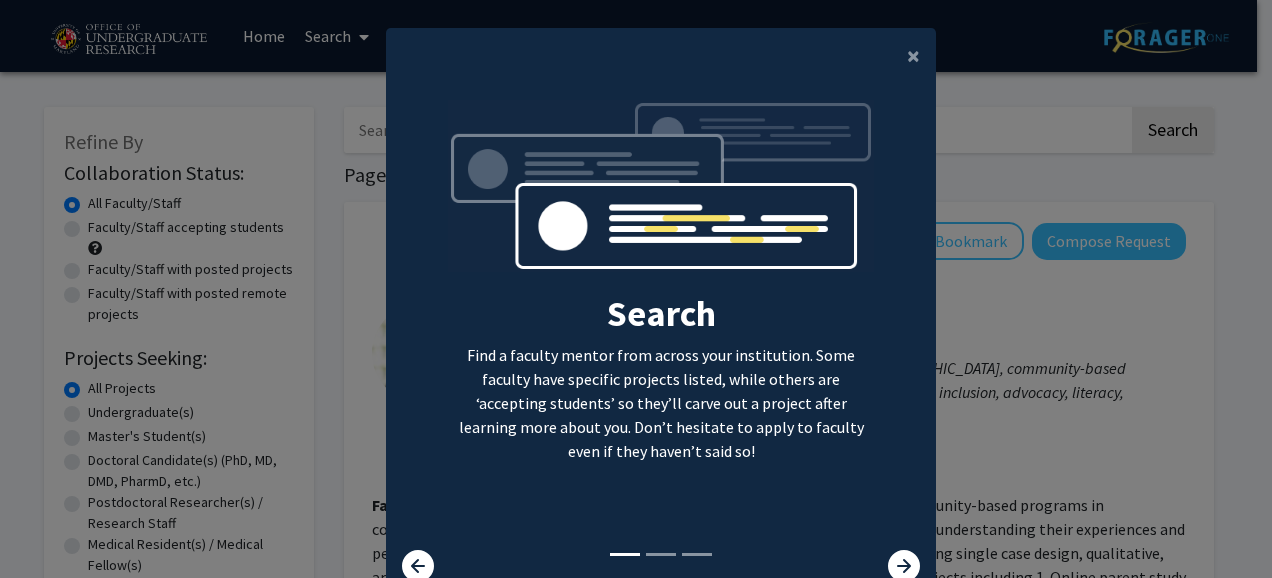 click 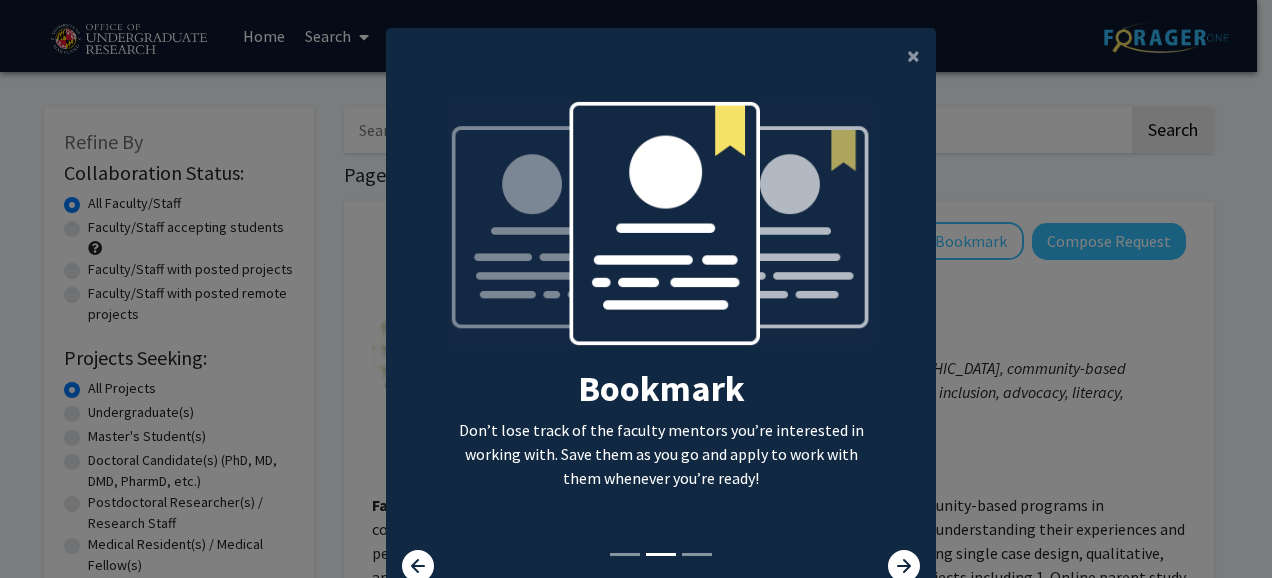 click 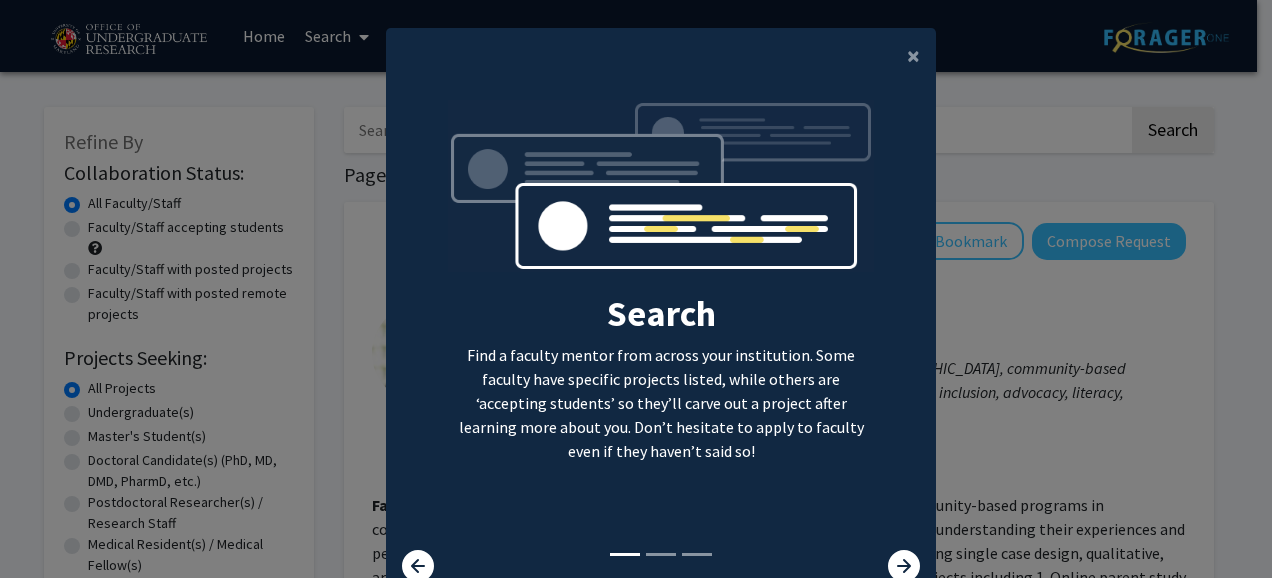 click 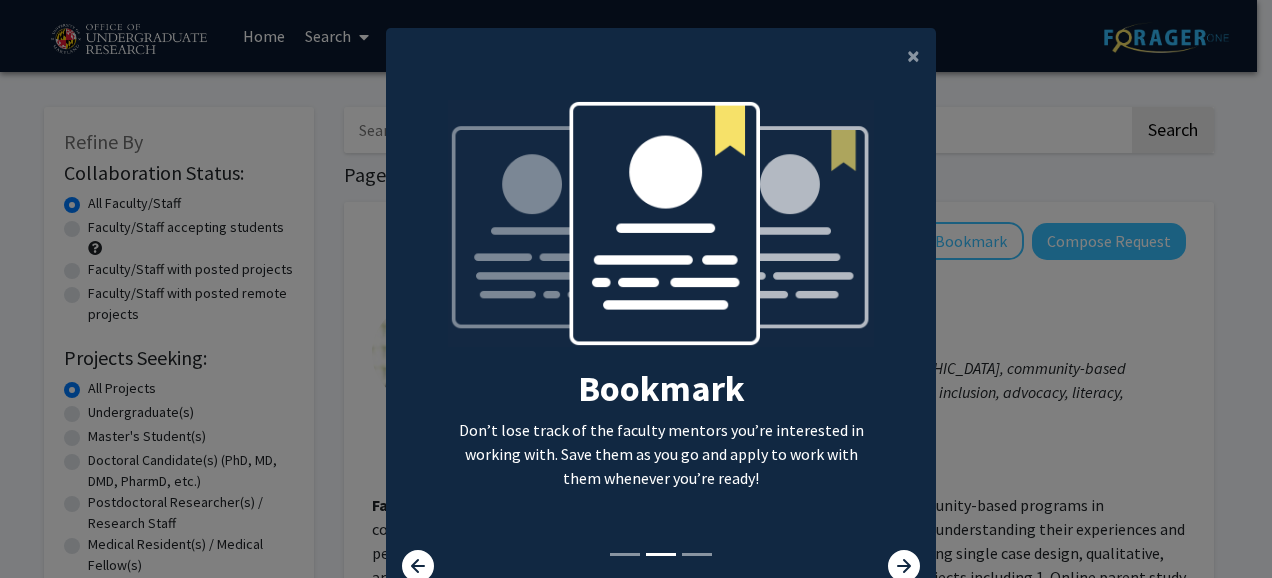 click 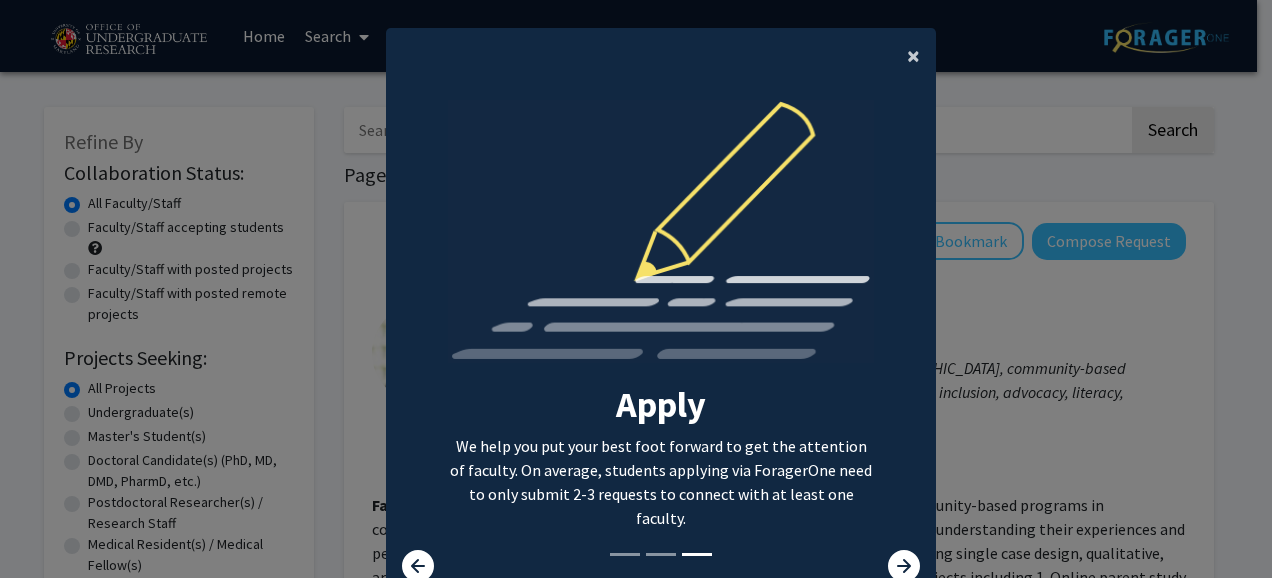 click on "×" 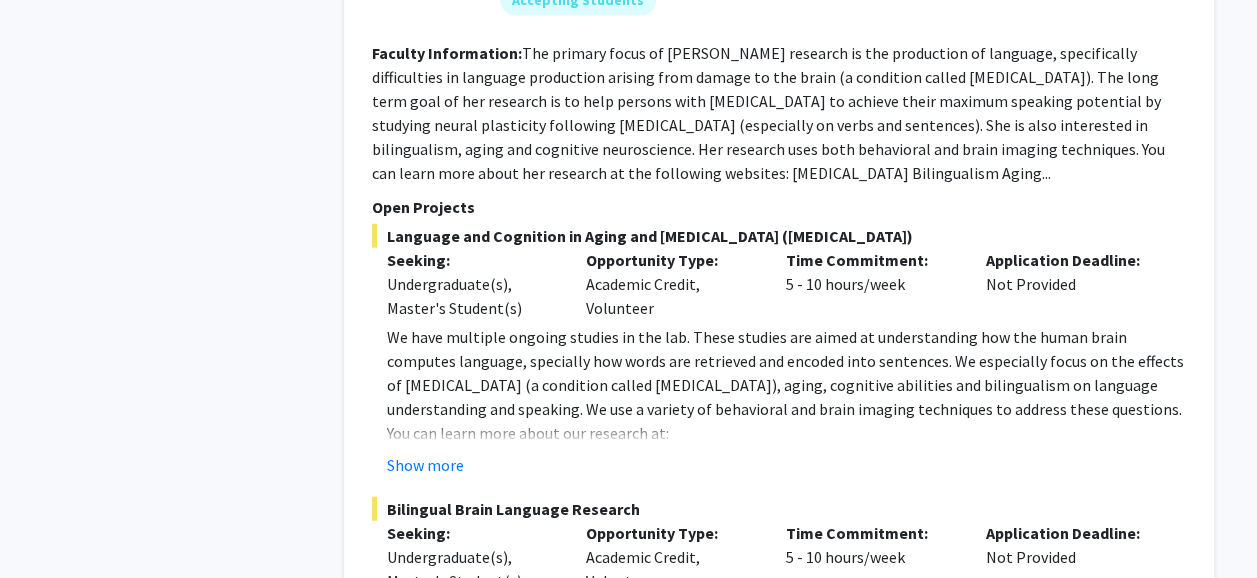 scroll, scrollTop: 2344, scrollLeft: 0, axis: vertical 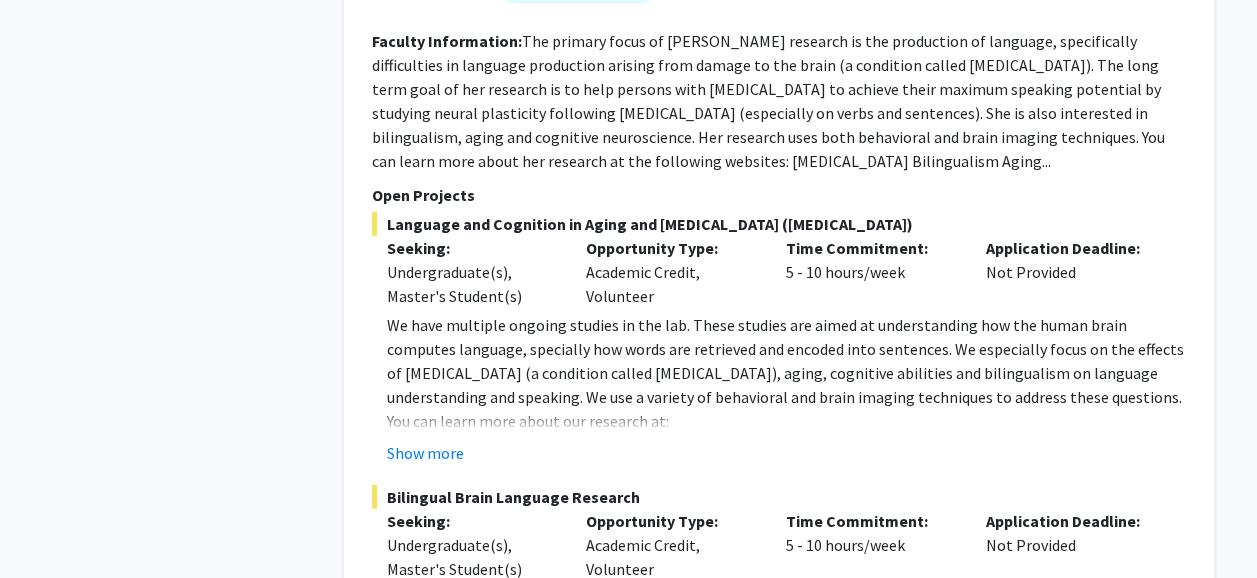 click on "Show more" 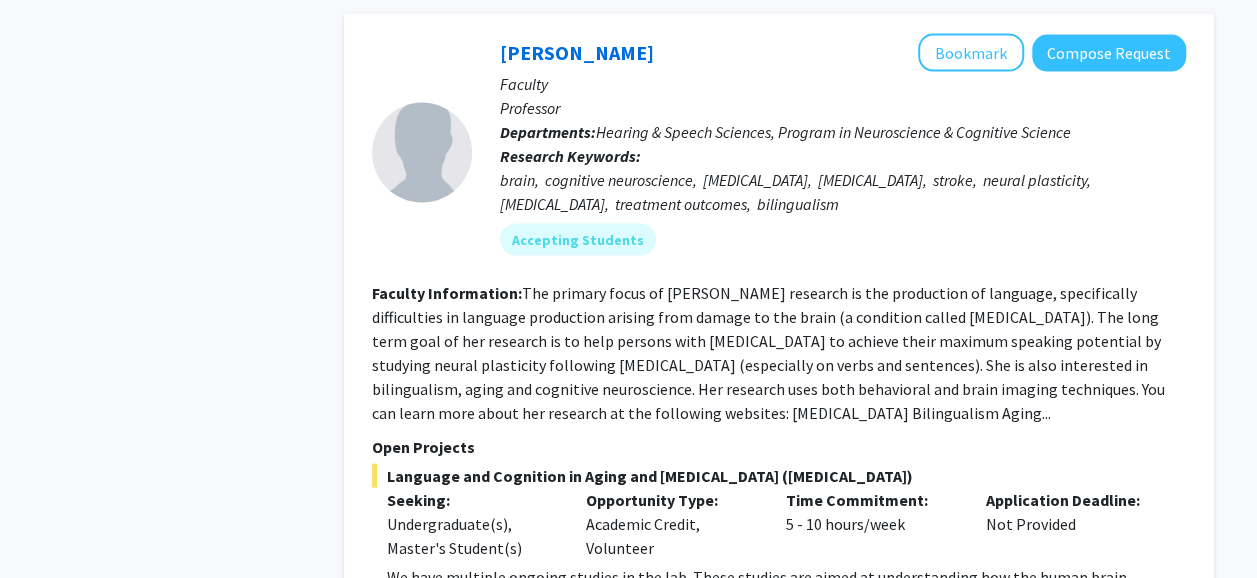 scroll, scrollTop: 1921, scrollLeft: 0, axis: vertical 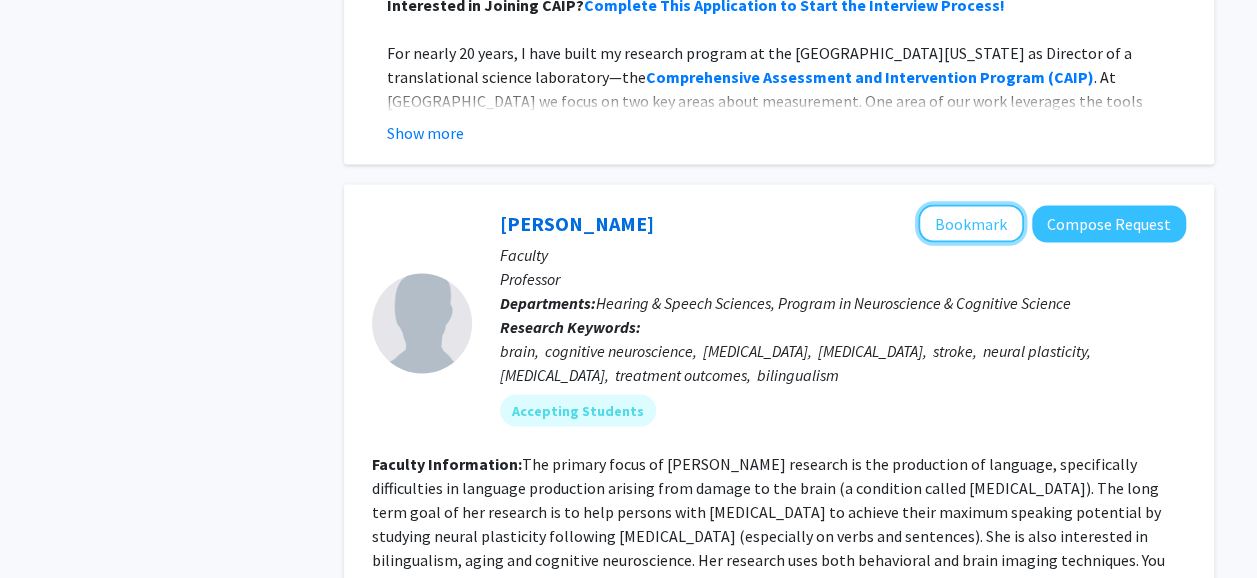 click on "Bookmark" 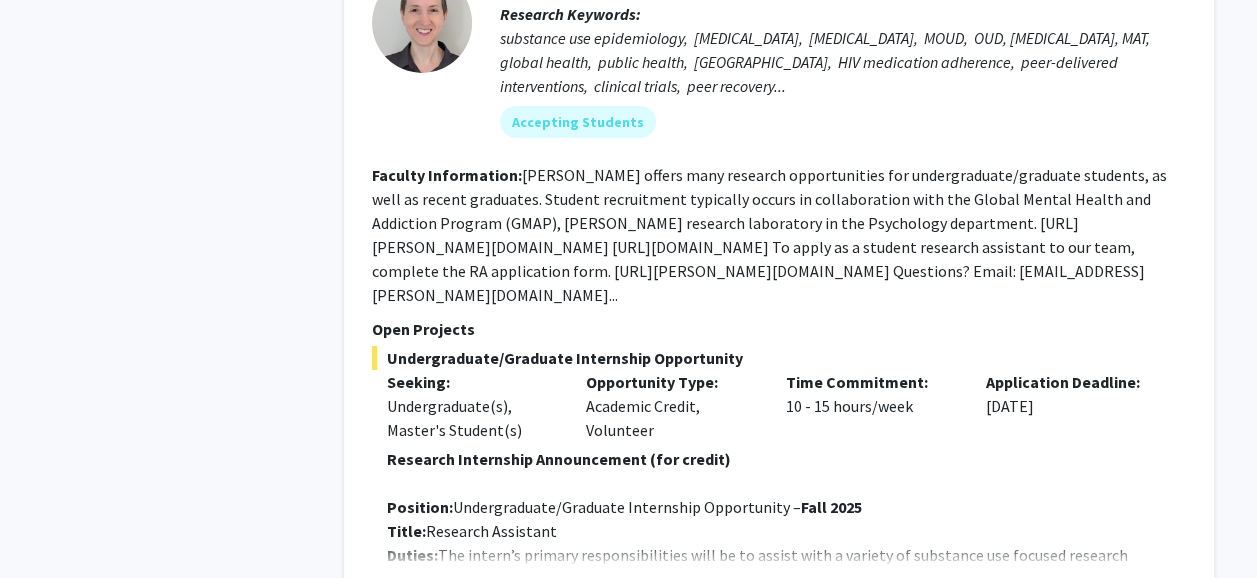 scroll, scrollTop: 7113, scrollLeft: 0, axis: vertical 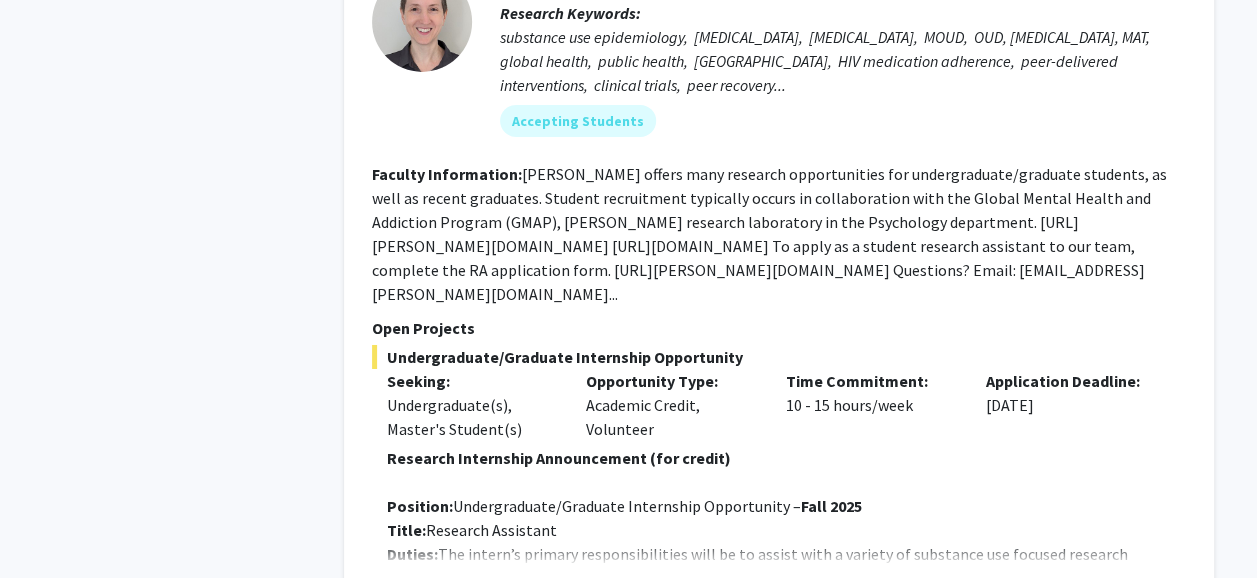click on "Show more" 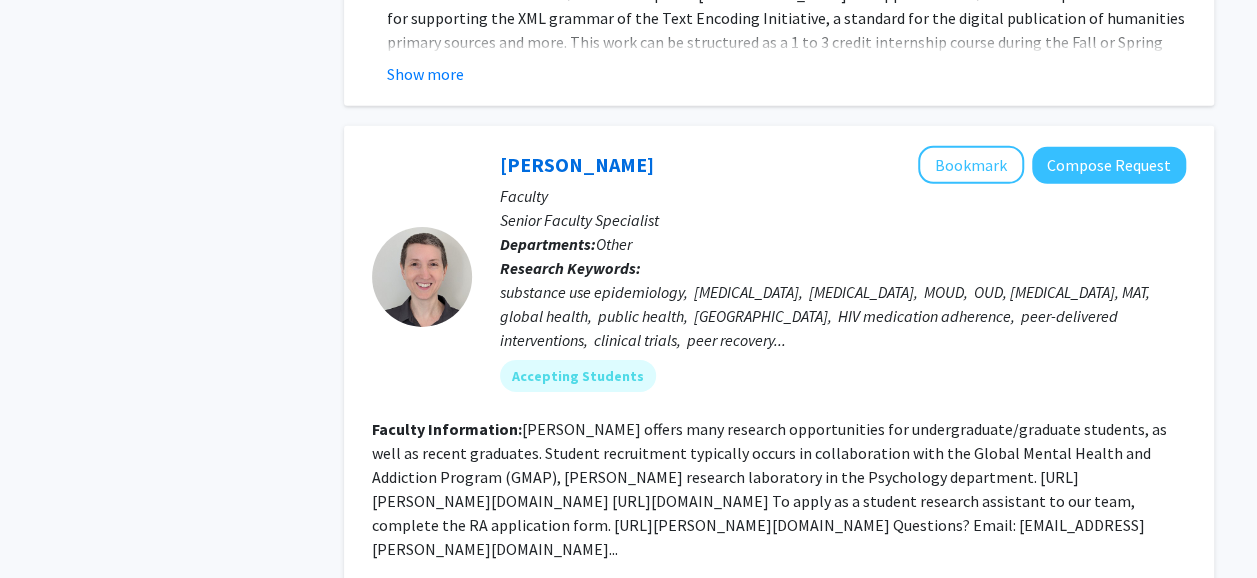 scroll, scrollTop: 6824, scrollLeft: 0, axis: vertical 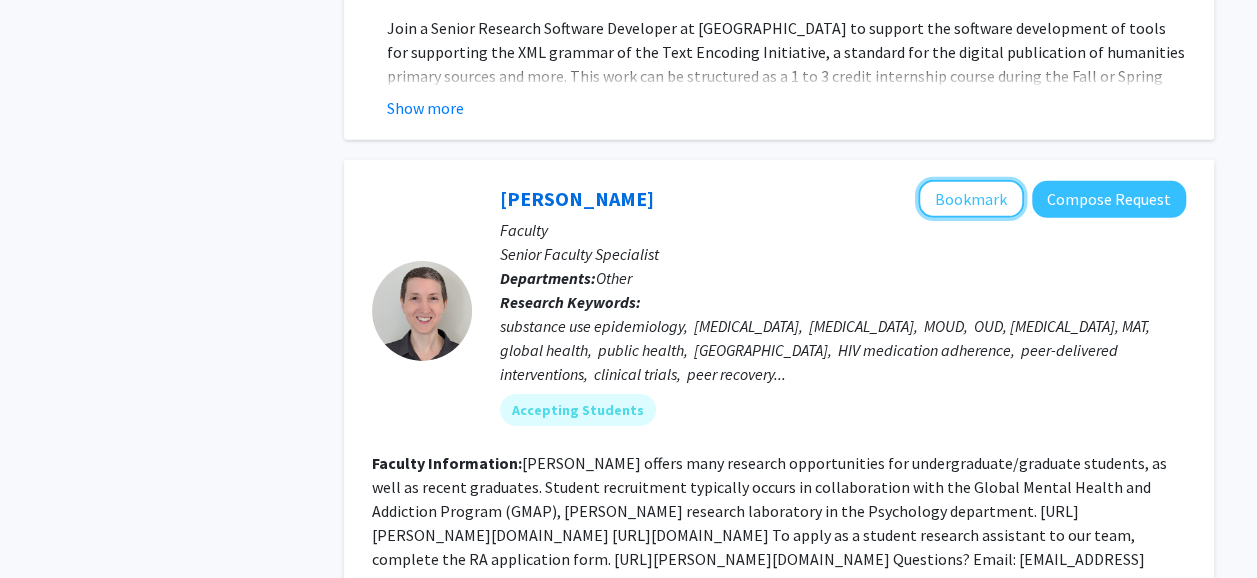 click on "Bookmark" 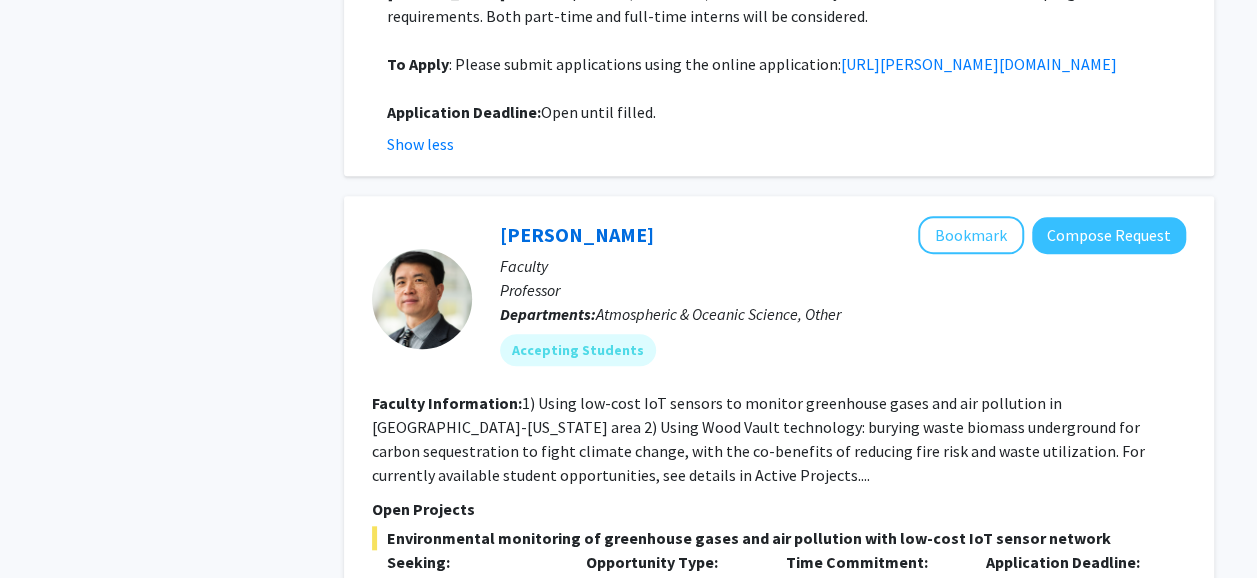 scroll, scrollTop: 8144, scrollLeft: 0, axis: vertical 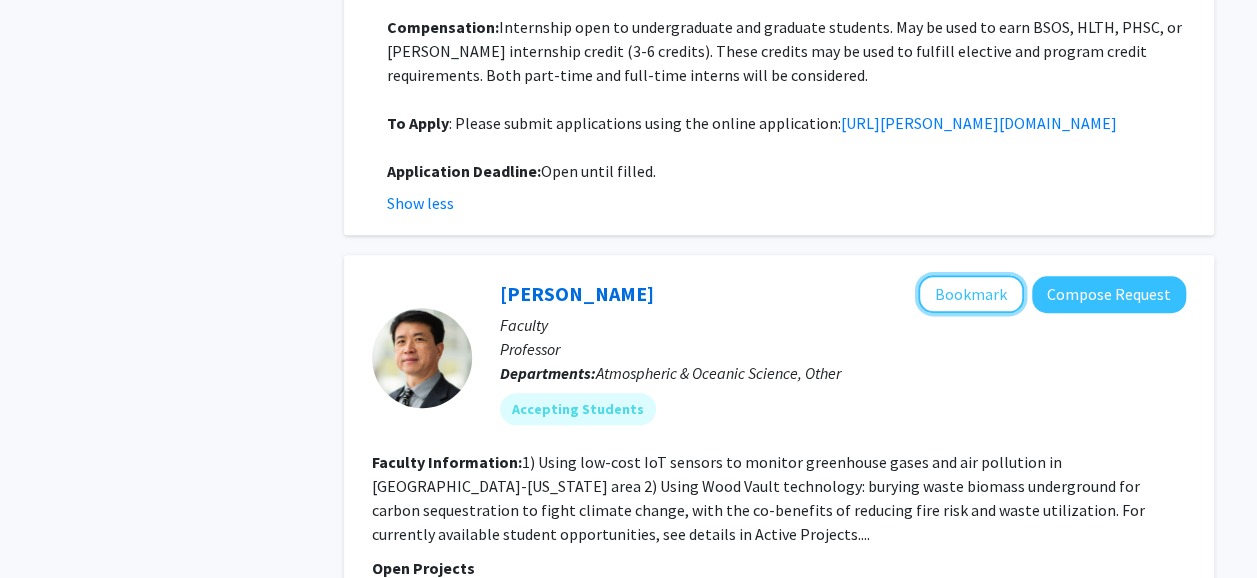click on "Bookmark" 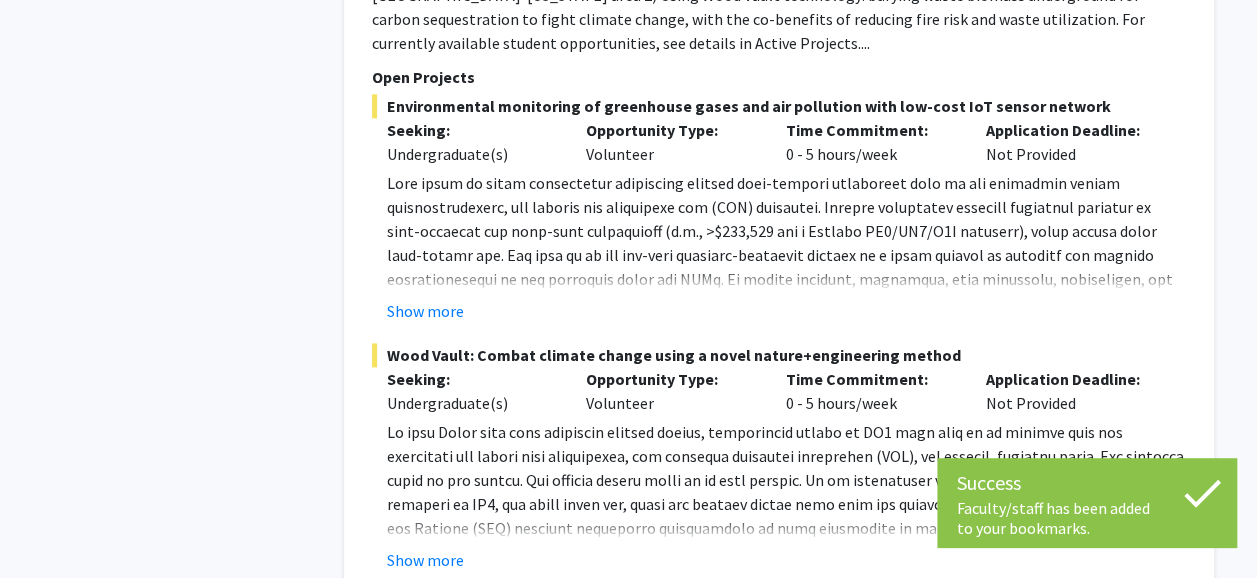 scroll, scrollTop: 8668, scrollLeft: 0, axis: vertical 